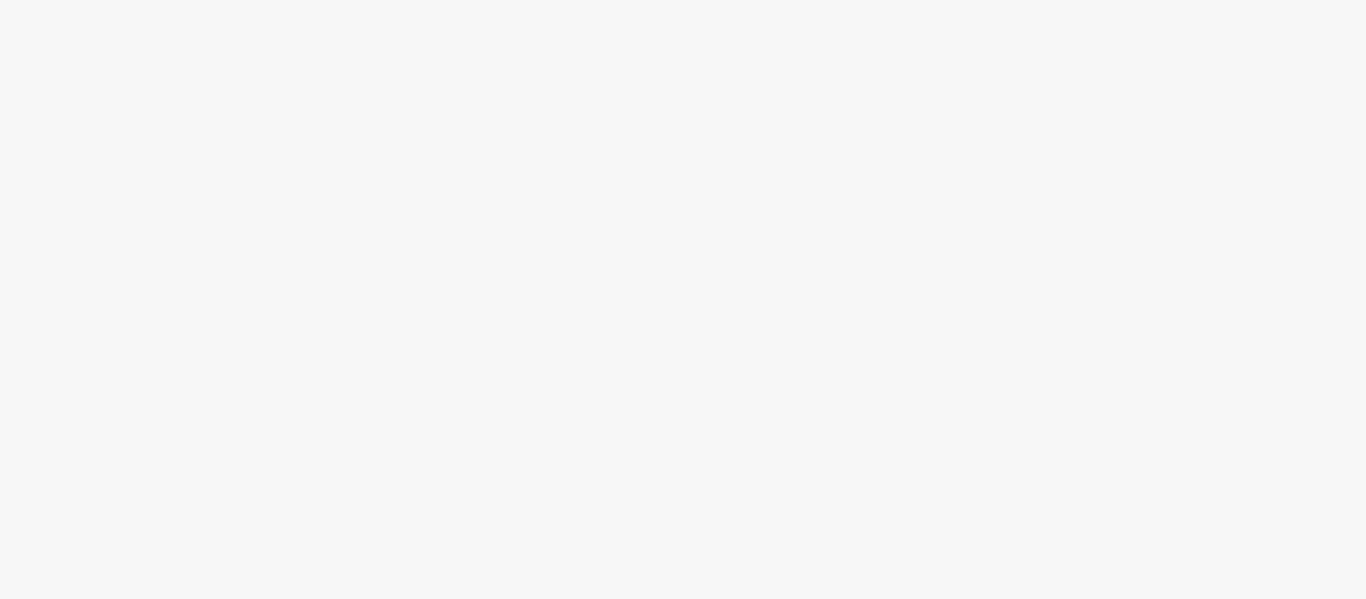 scroll, scrollTop: 0, scrollLeft: 0, axis: both 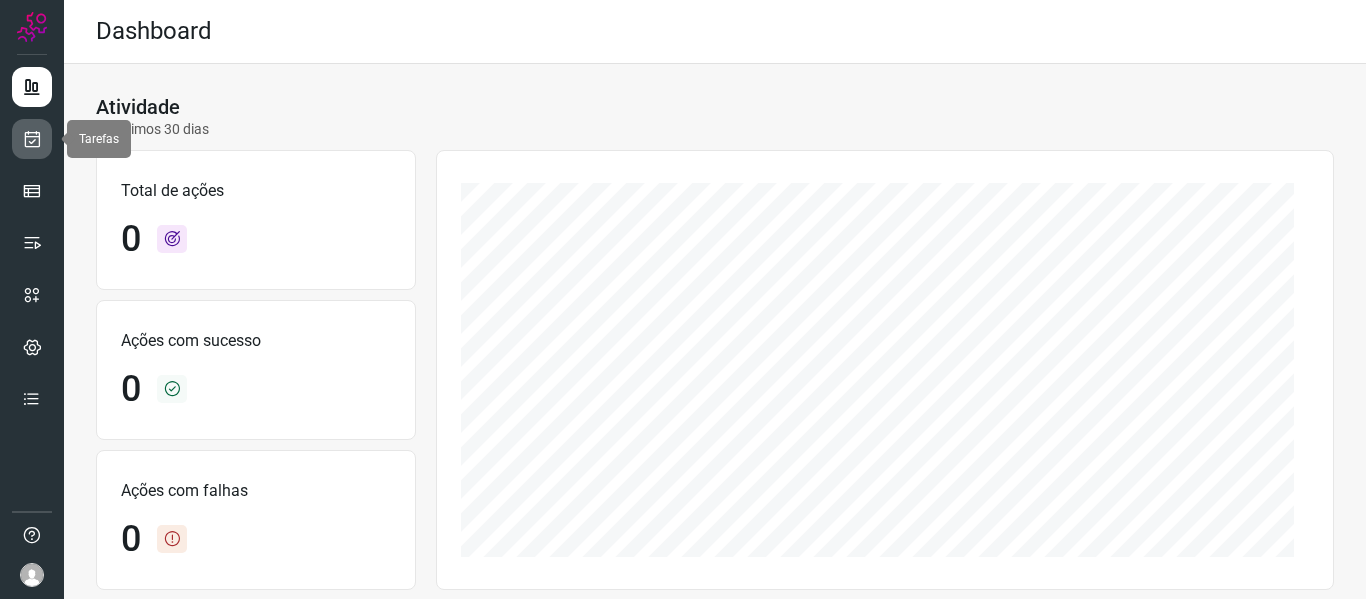 click at bounding box center [32, 139] 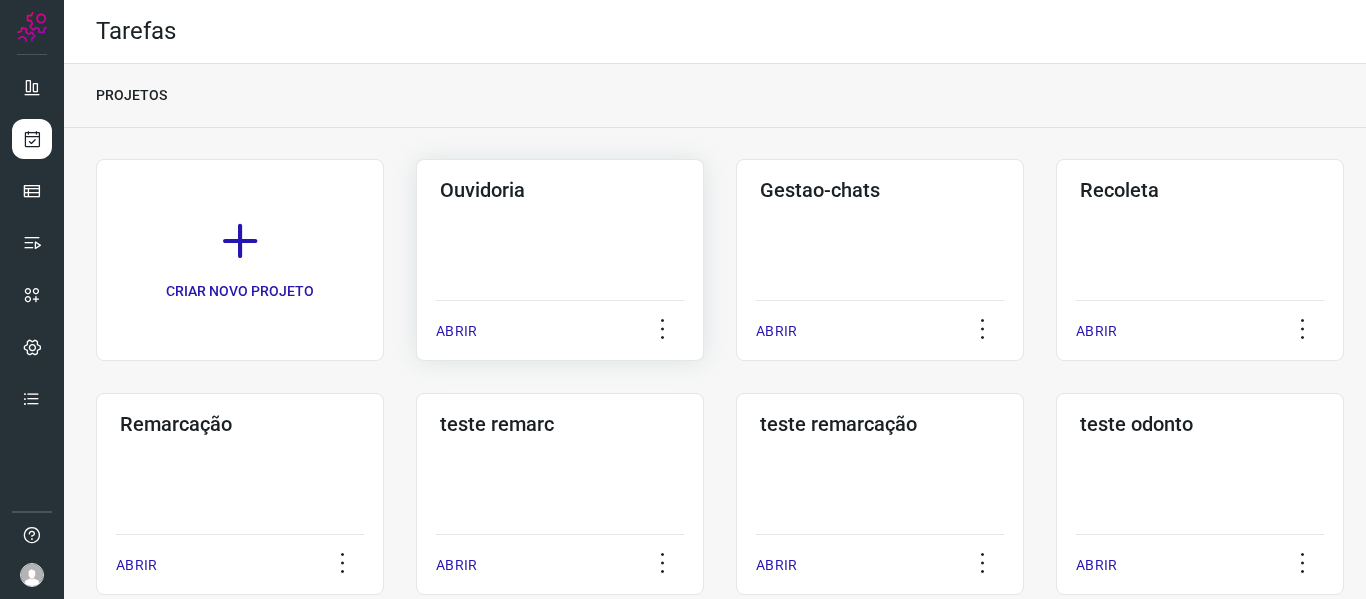 click on "ABRIR" at bounding box center [560, 325] 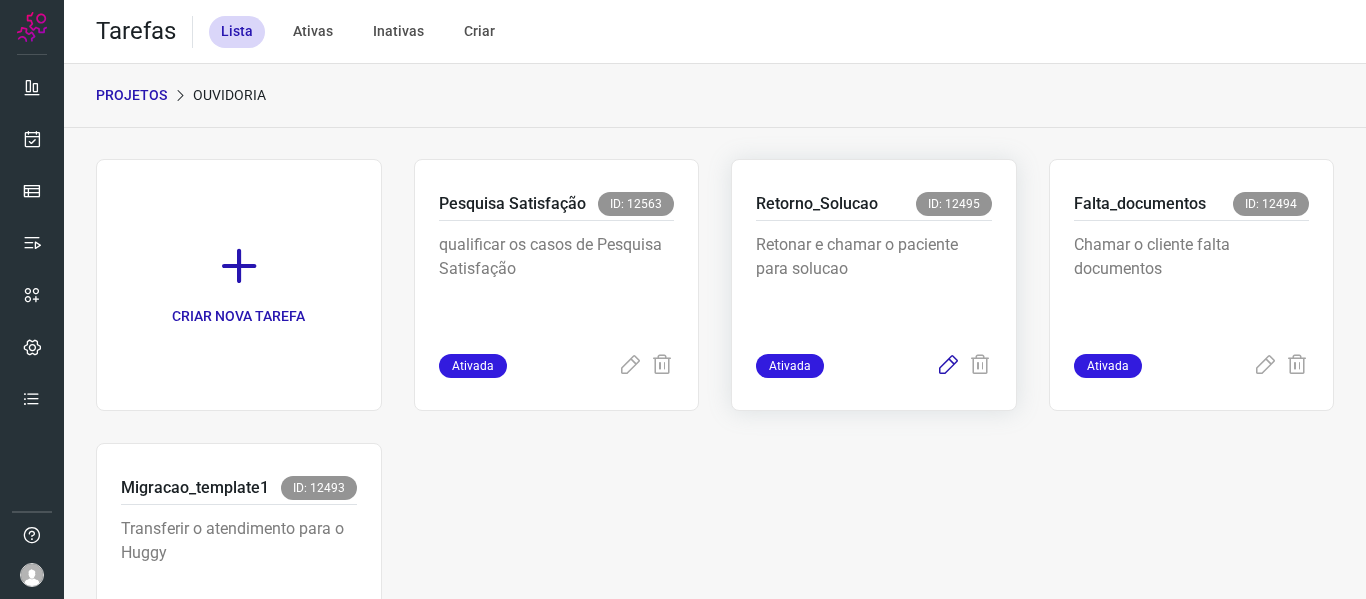 click at bounding box center (948, 366) 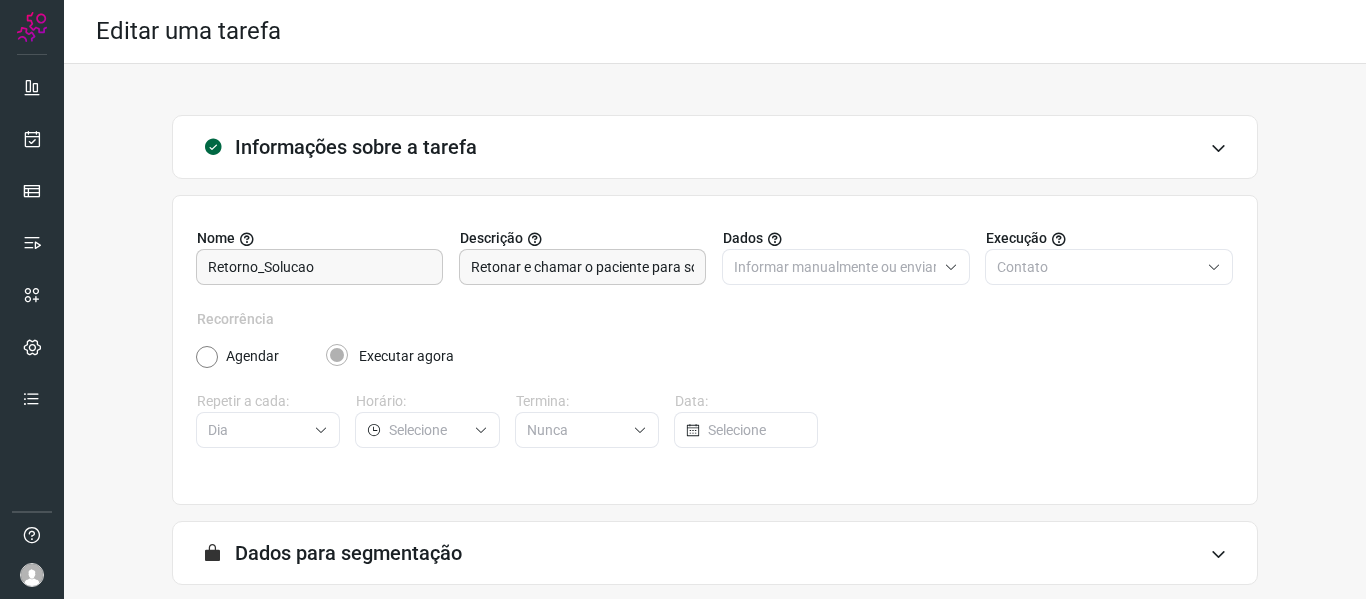 scroll, scrollTop: 182, scrollLeft: 0, axis: vertical 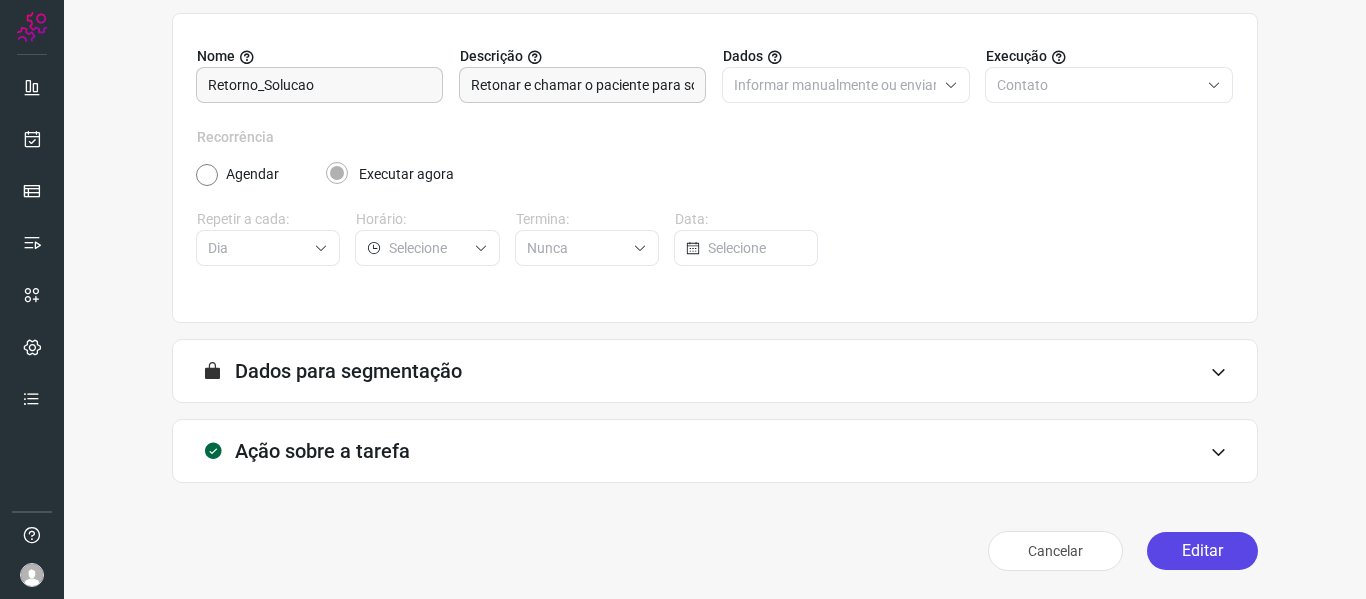 click on "Editar" at bounding box center [1202, 551] 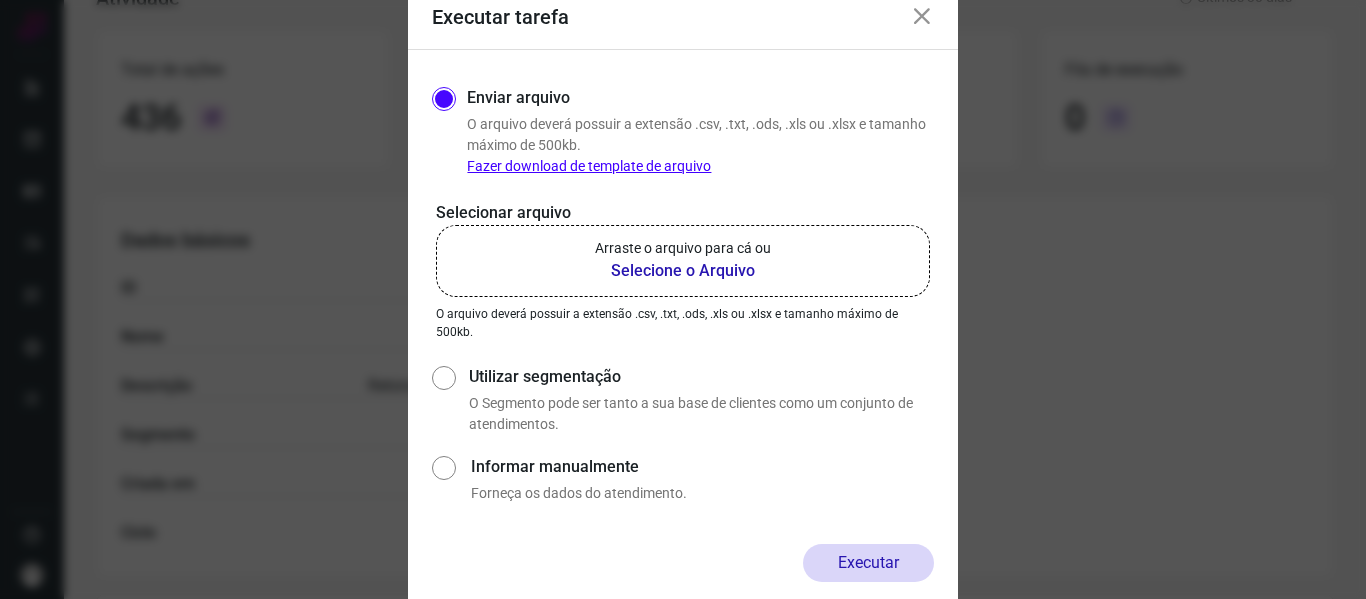 click on "Arraste o arquivo para cá ou" at bounding box center [683, 248] 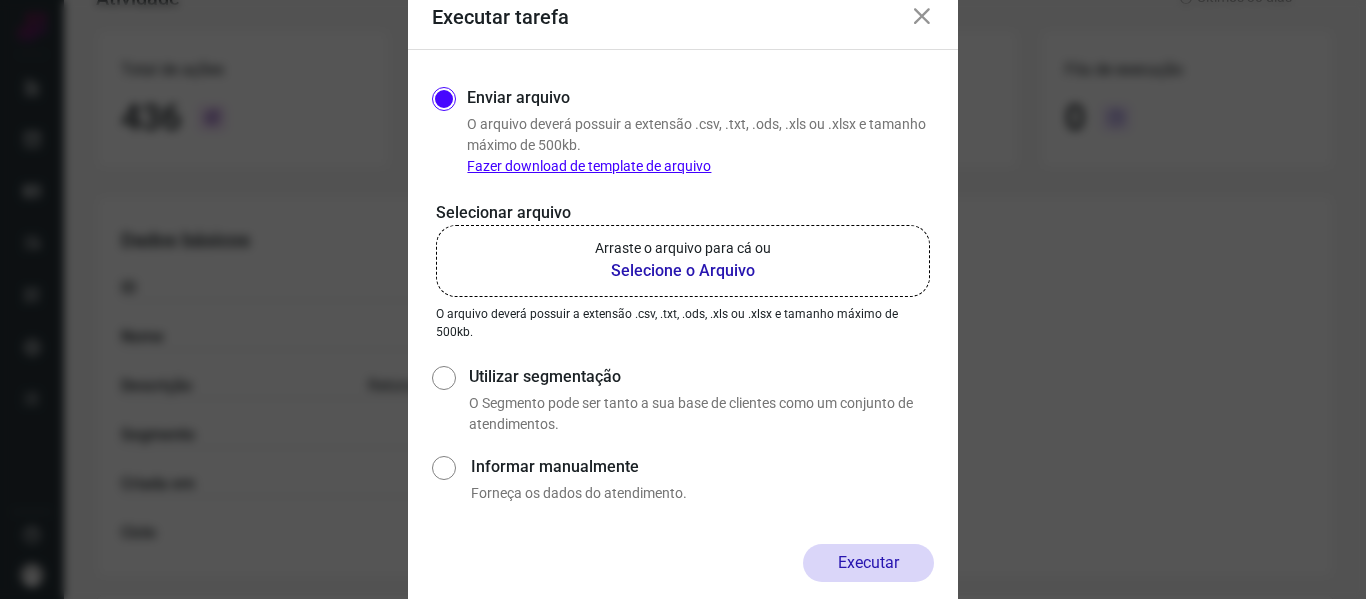 click on "Arraste o arquivo para cá ou Selecione o Arquivo" 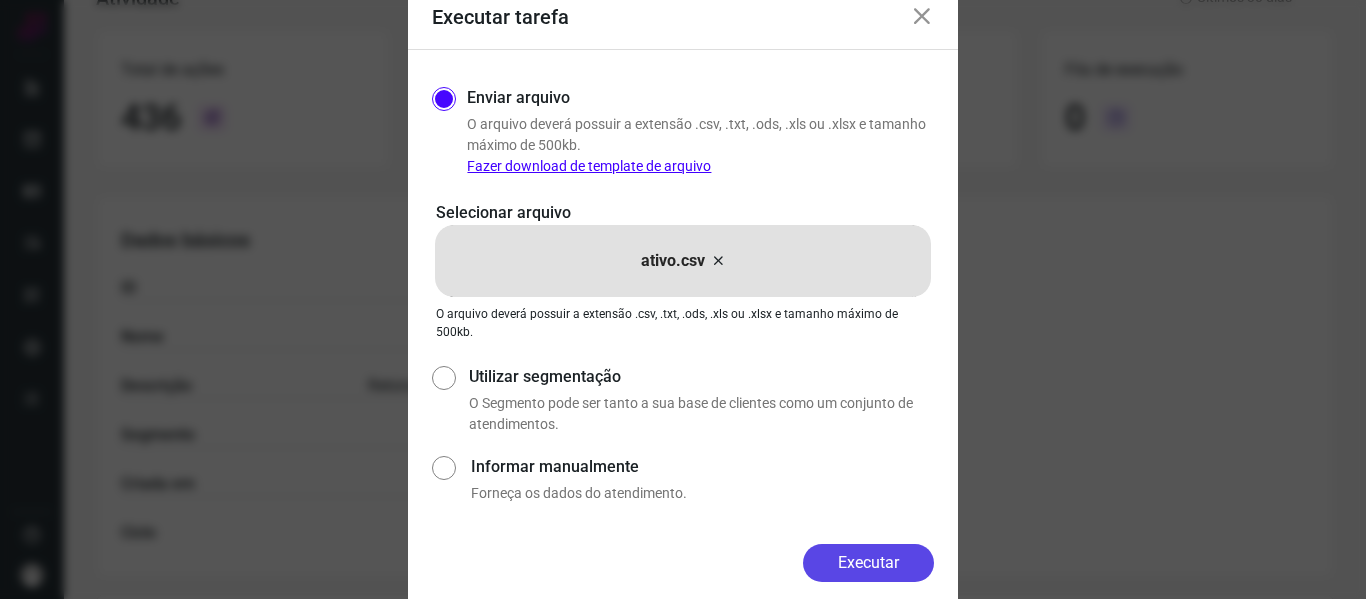 click on "Executar" at bounding box center (868, 563) 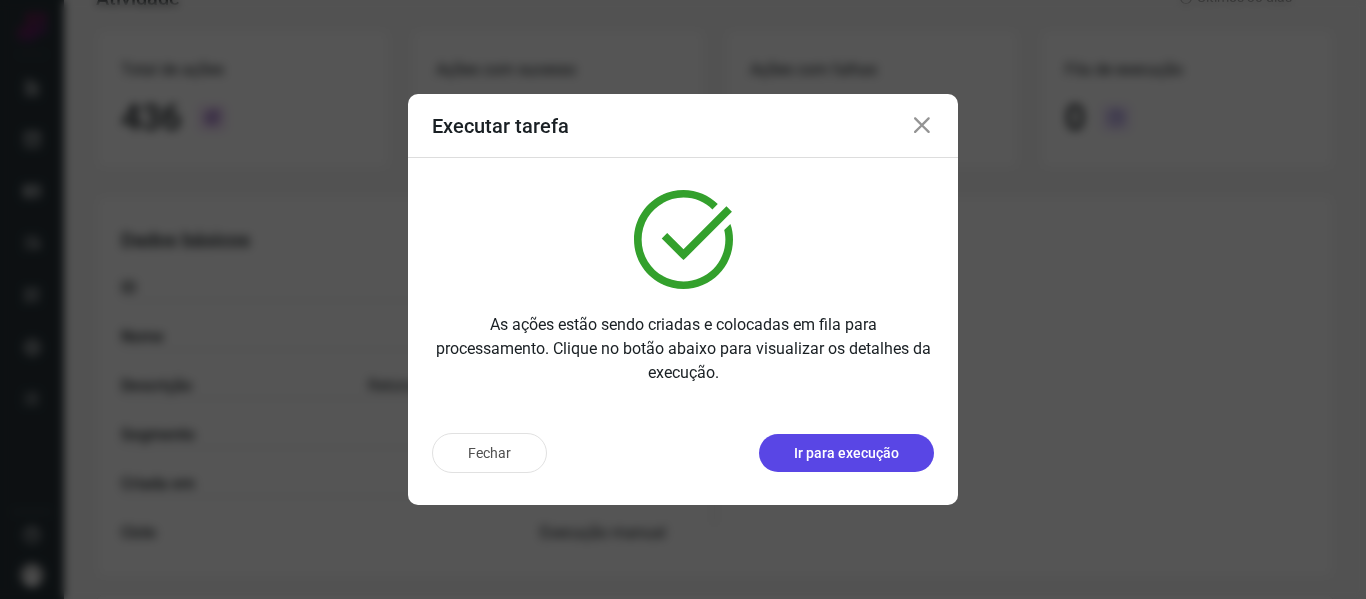 click on "Ir para execução" at bounding box center (846, 453) 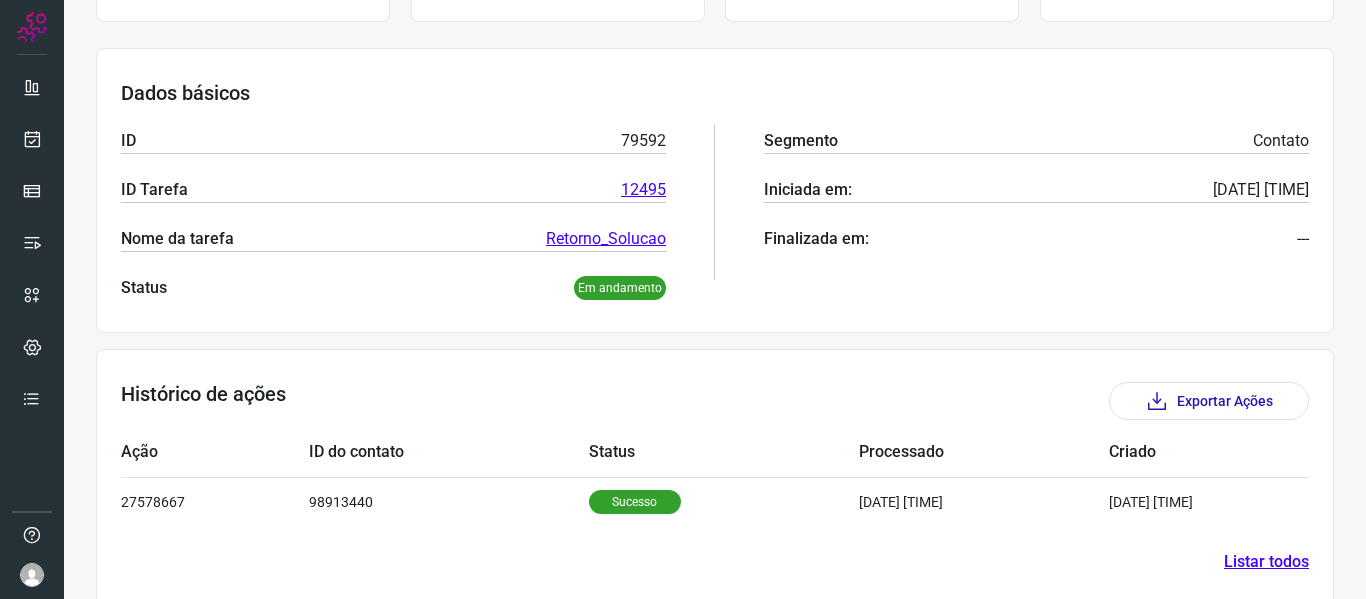 scroll, scrollTop: 275, scrollLeft: 0, axis: vertical 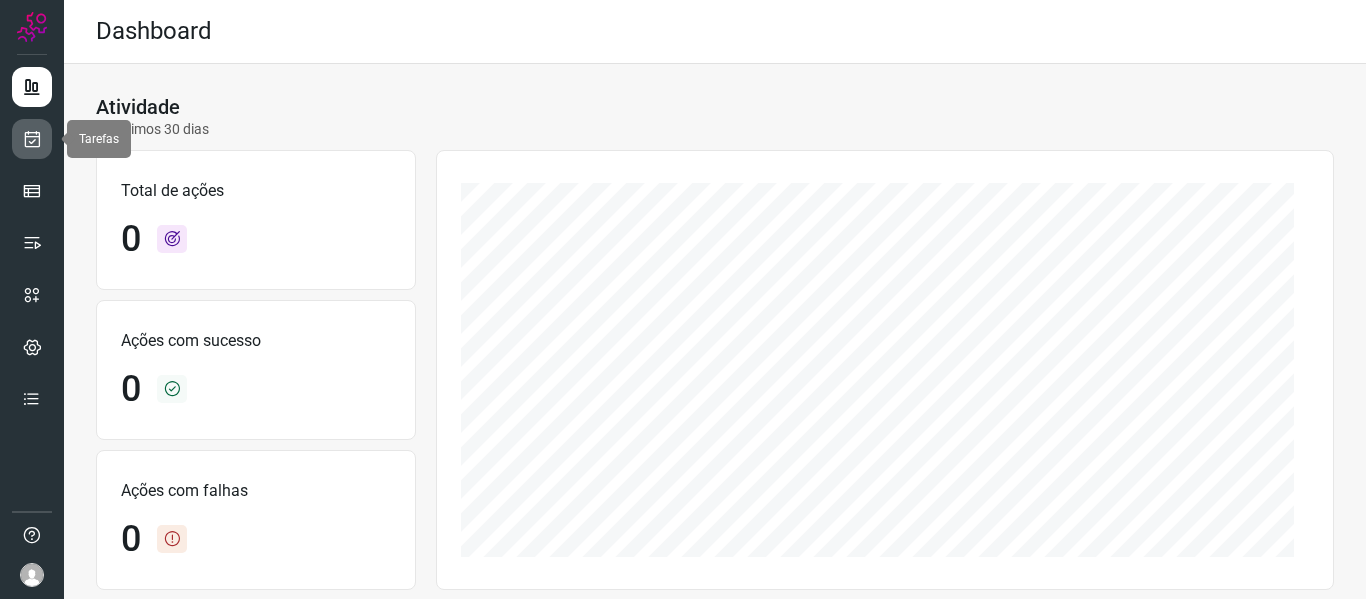 click at bounding box center (32, 139) 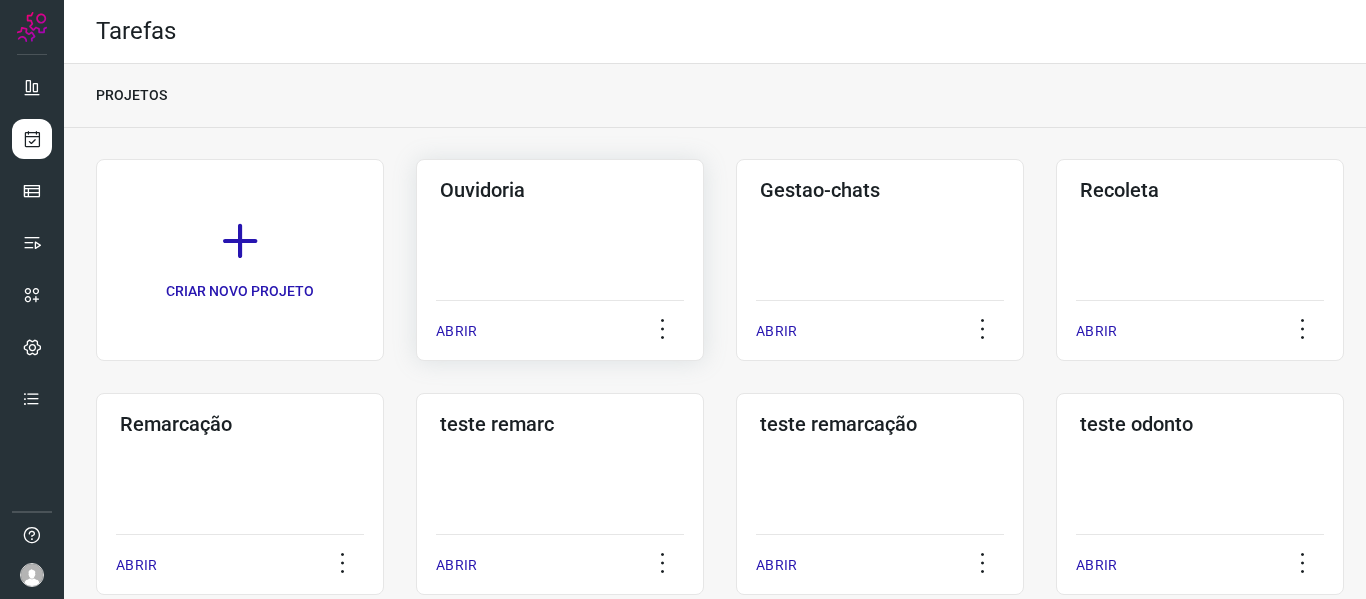 click on "ABRIR" at bounding box center [456, 331] 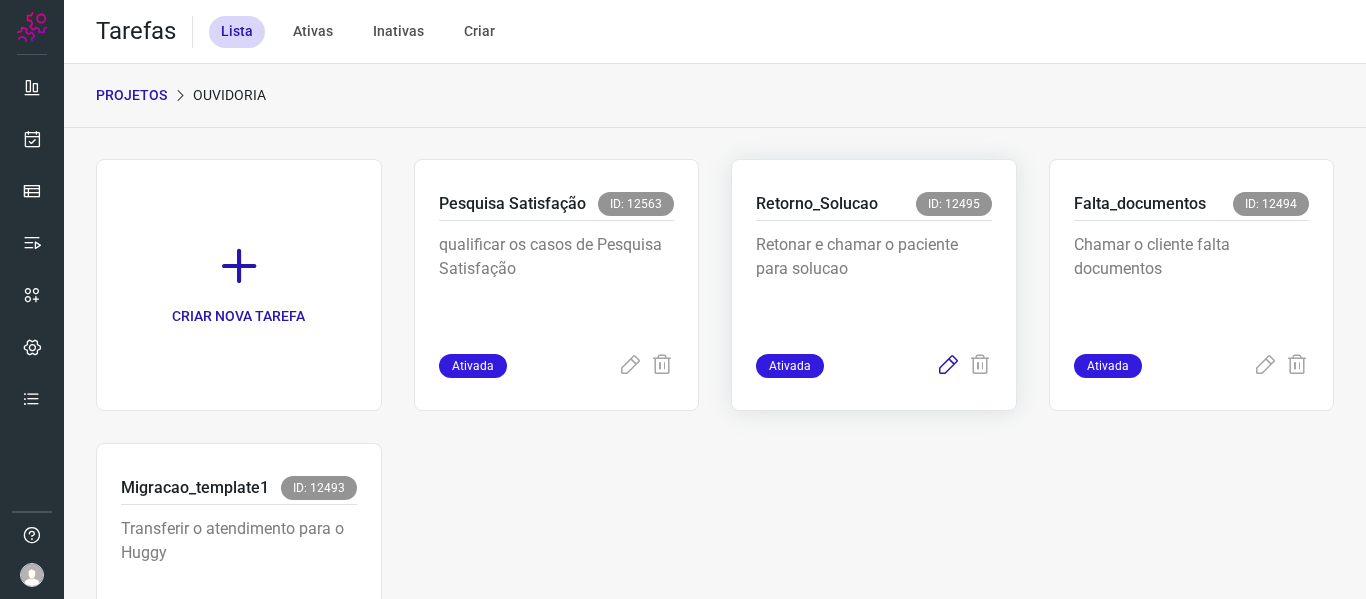 click at bounding box center (948, 366) 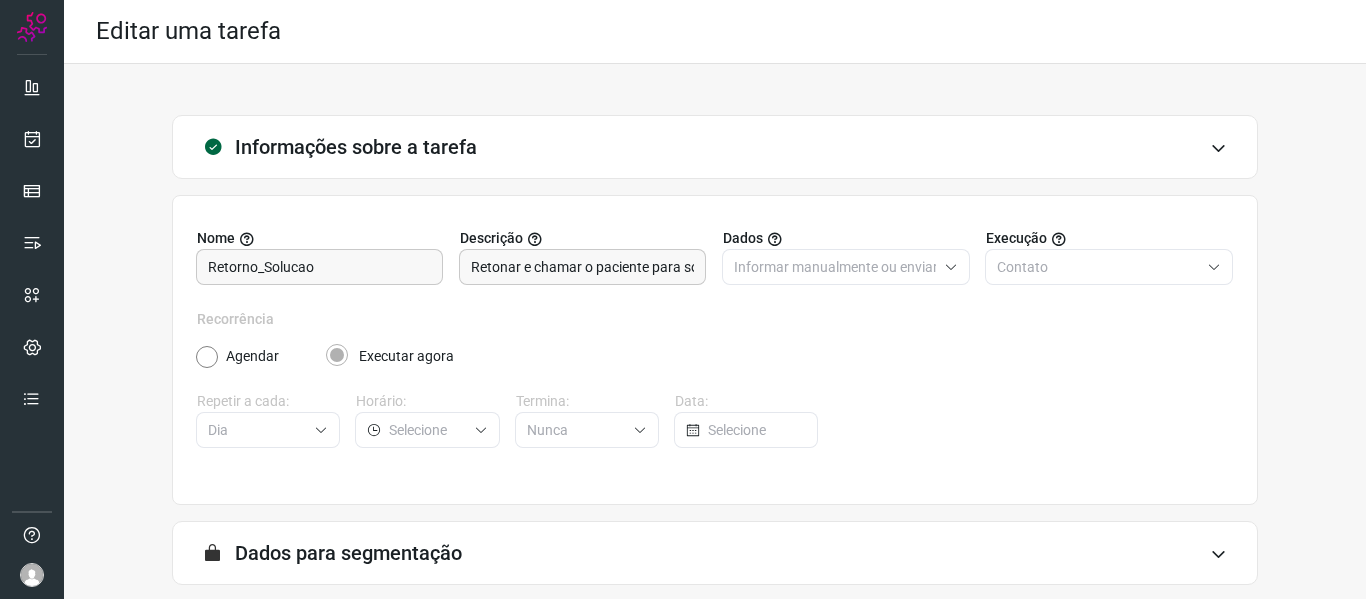 scroll, scrollTop: 182, scrollLeft: 0, axis: vertical 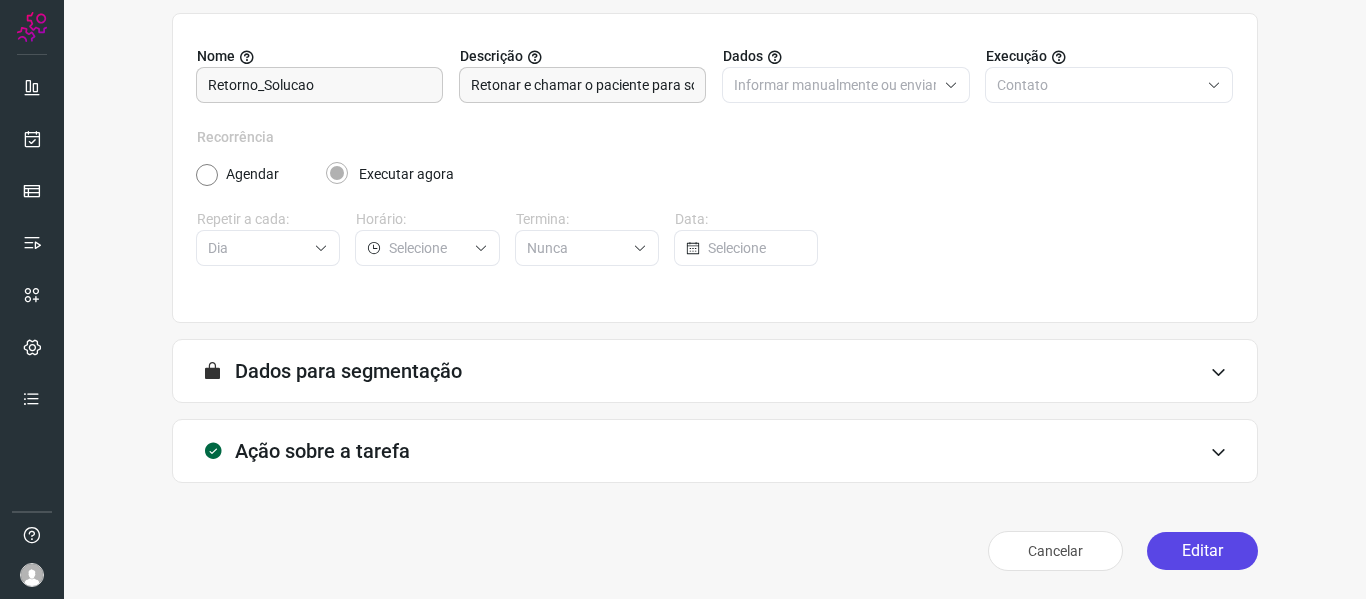 click on "Editar" at bounding box center (1202, 551) 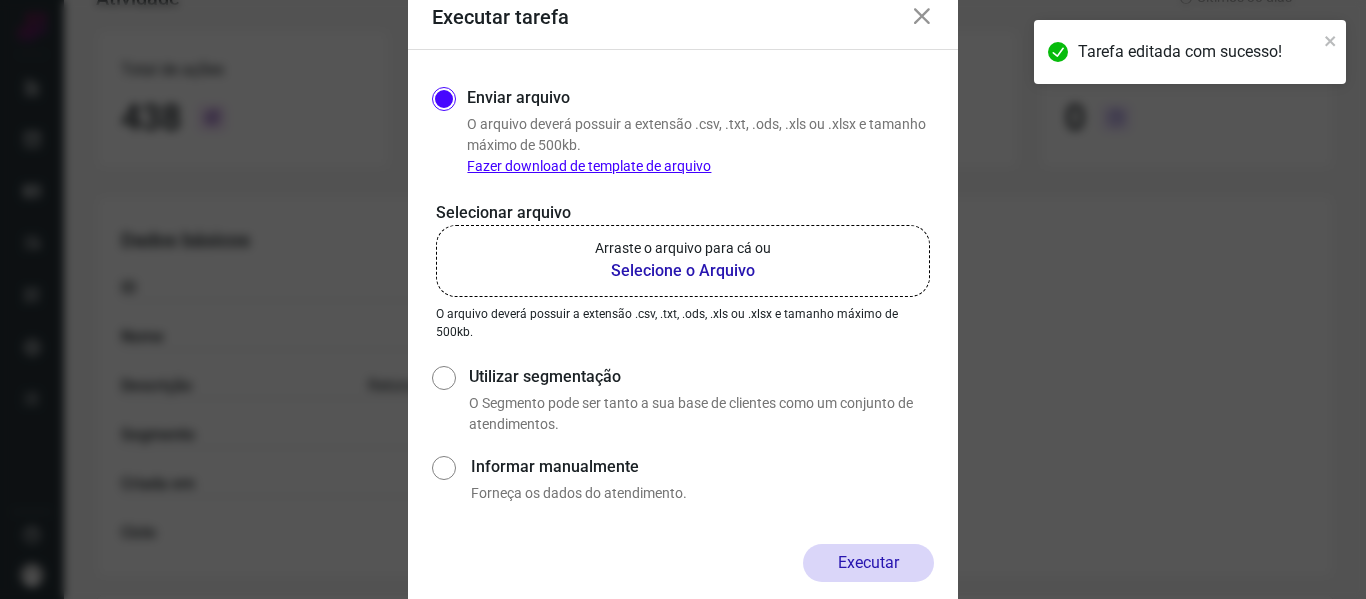 click on "Arraste o arquivo para cá ou Selecione o Arquivo" 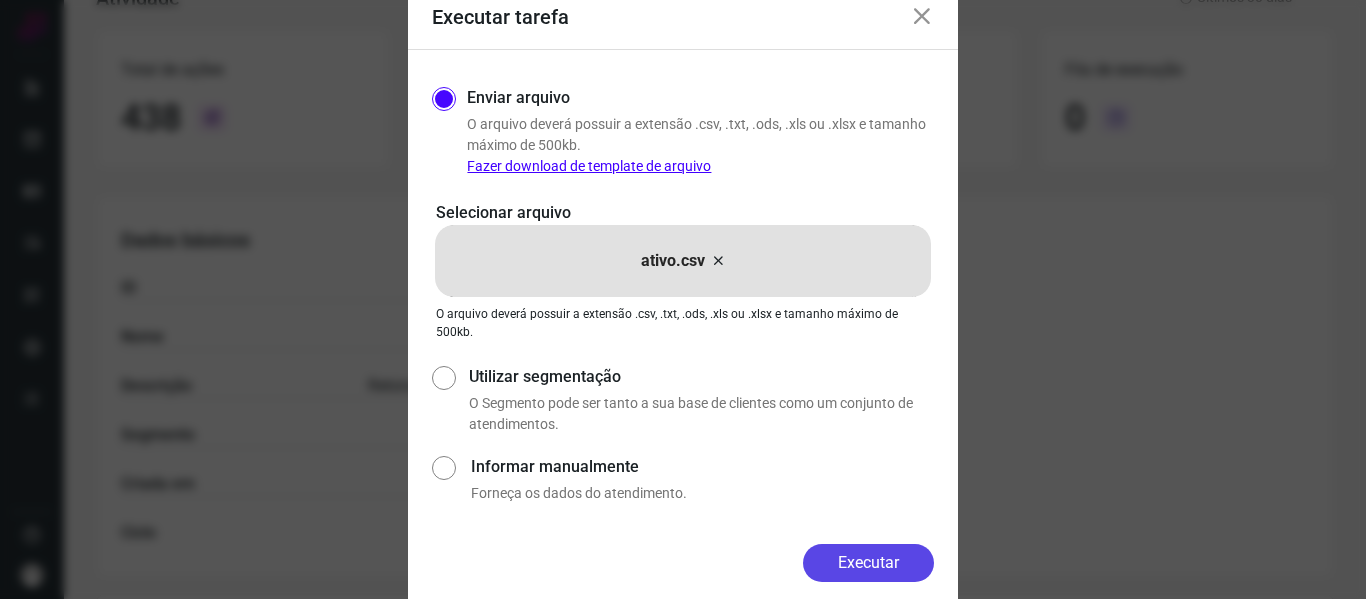 click on "Executar" at bounding box center (868, 563) 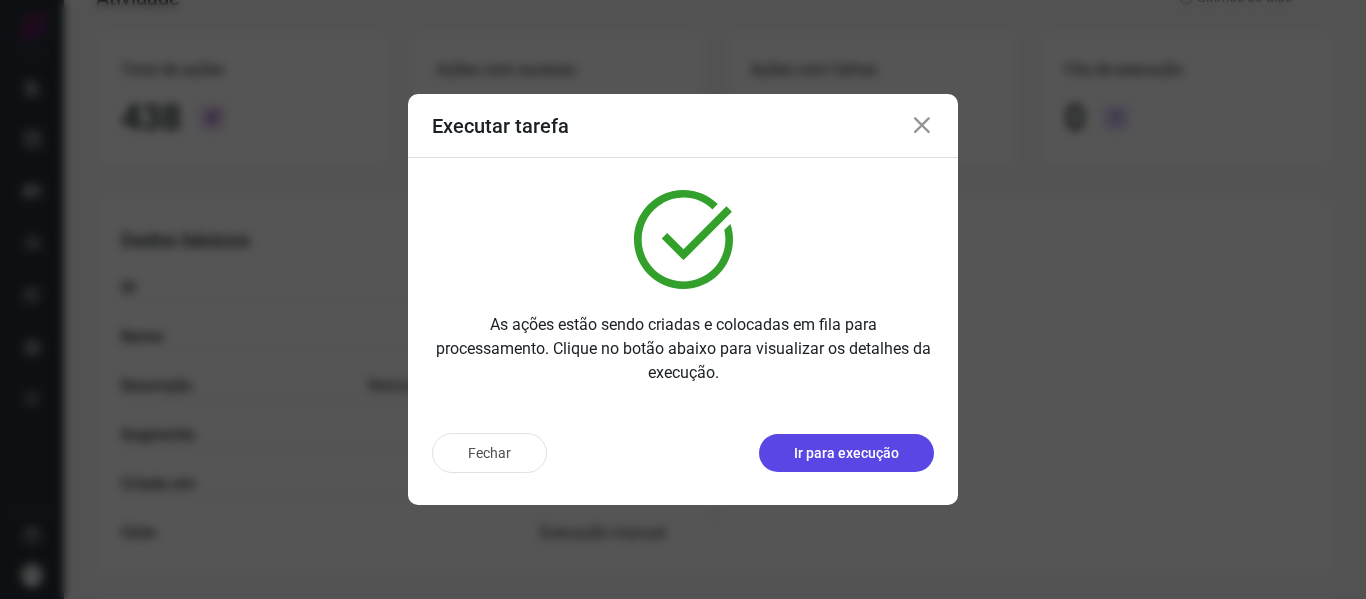 click on "Ir para execução" at bounding box center (846, 453) 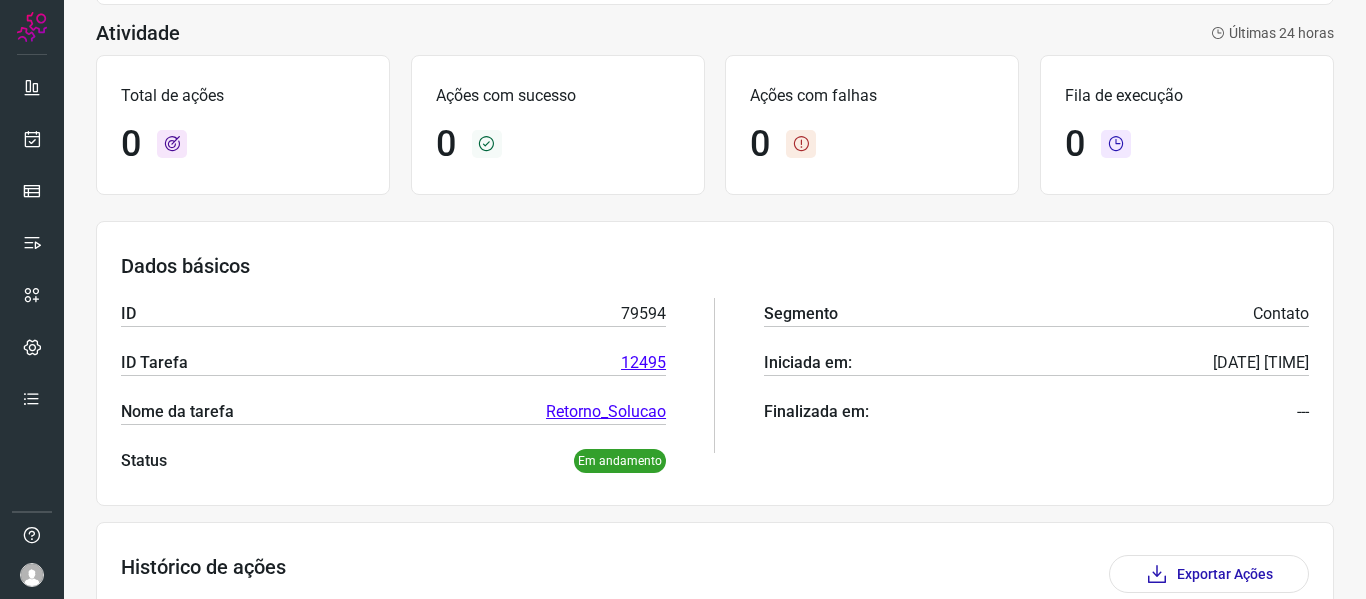 scroll, scrollTop: 290, scrollLeft: 0, axis: vertical 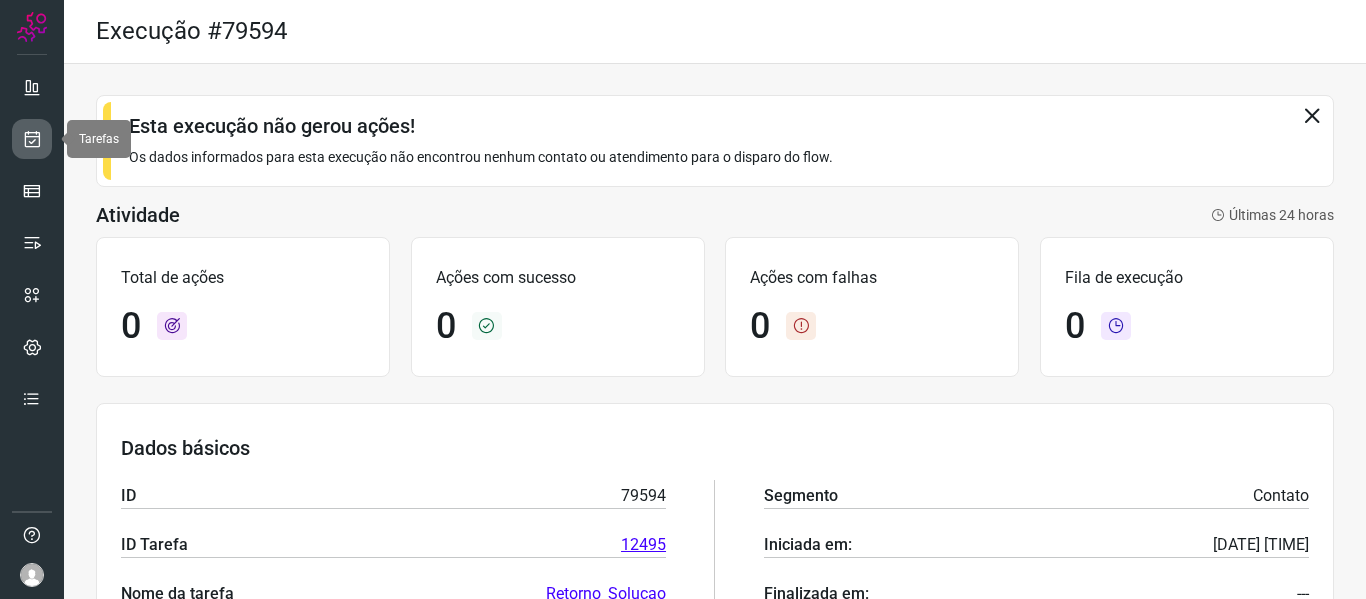click at bounding box center (32, 139) 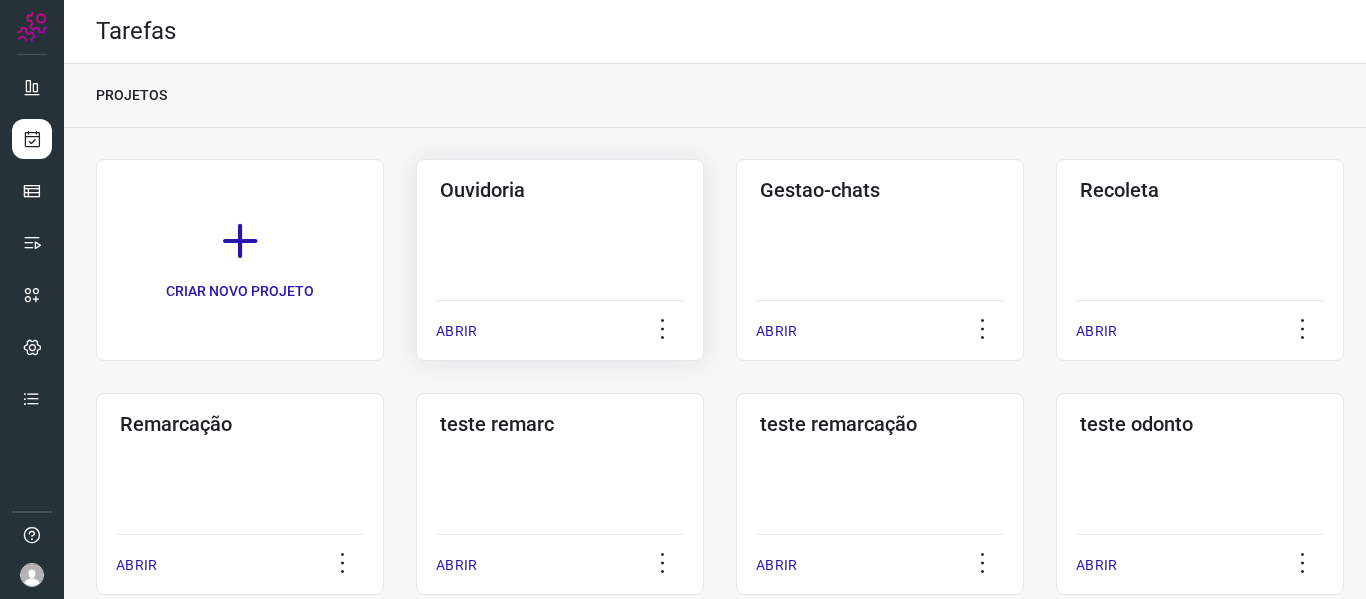 click on "ABRIR" at bounding box center [560, 325] 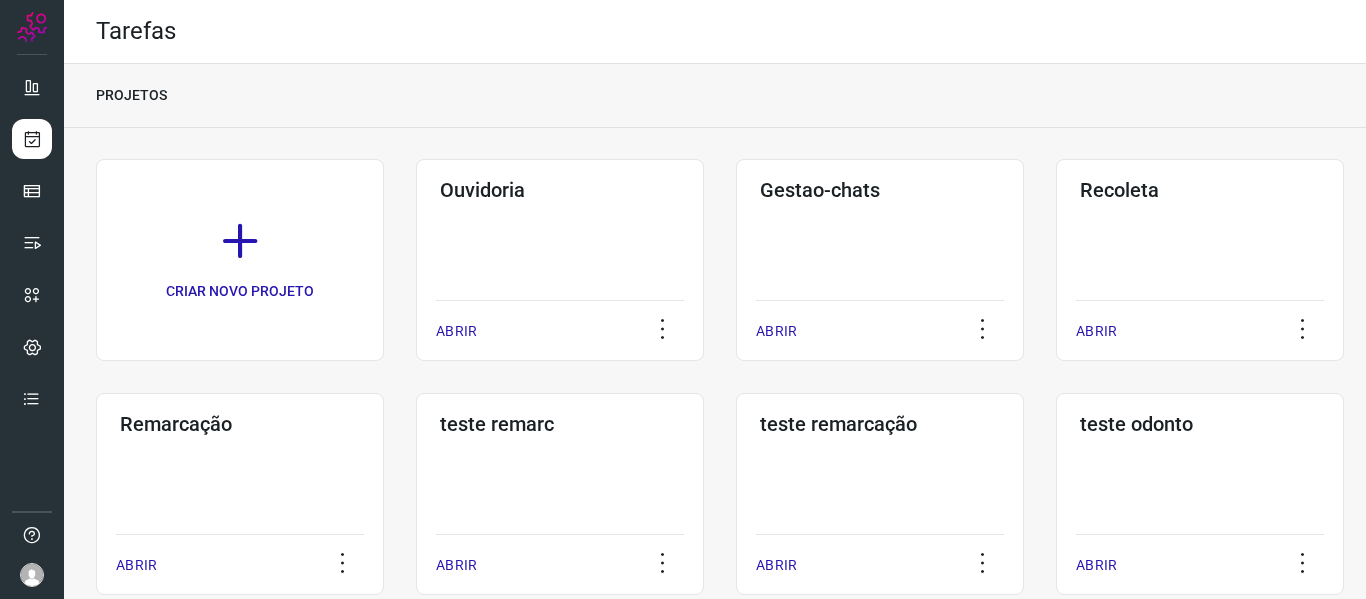 click on "PROJETOS" at bounding box center (715, 96) 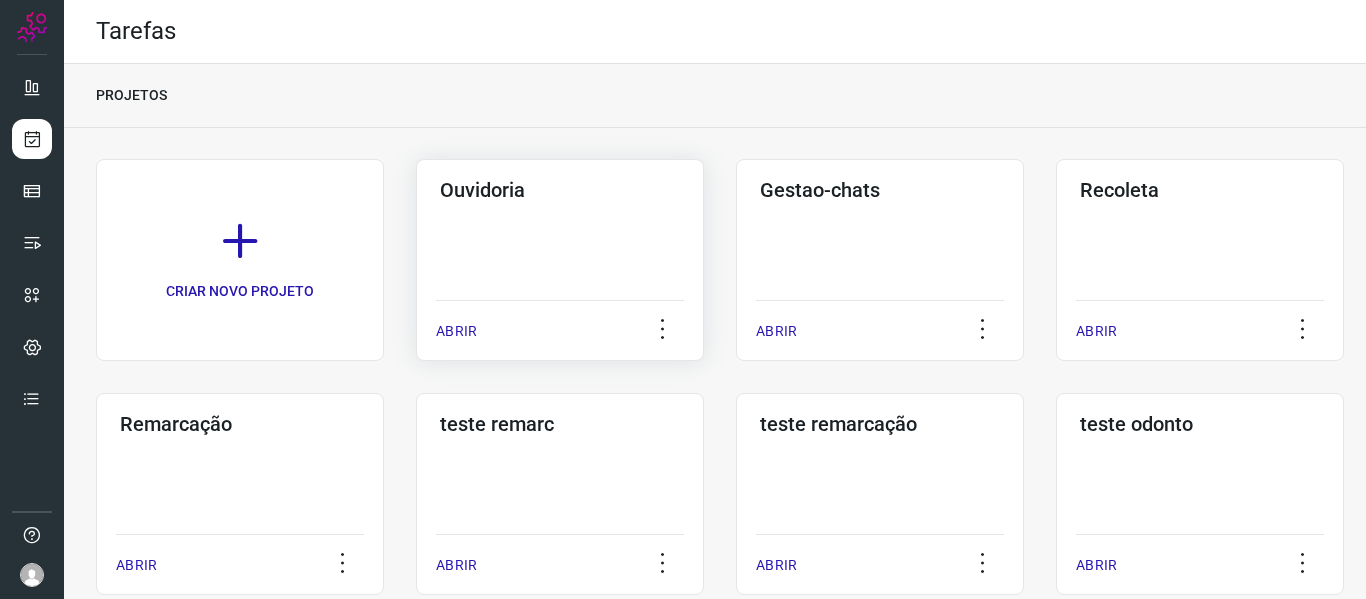 click on "ABRIR" at bounding box center (456, 331) 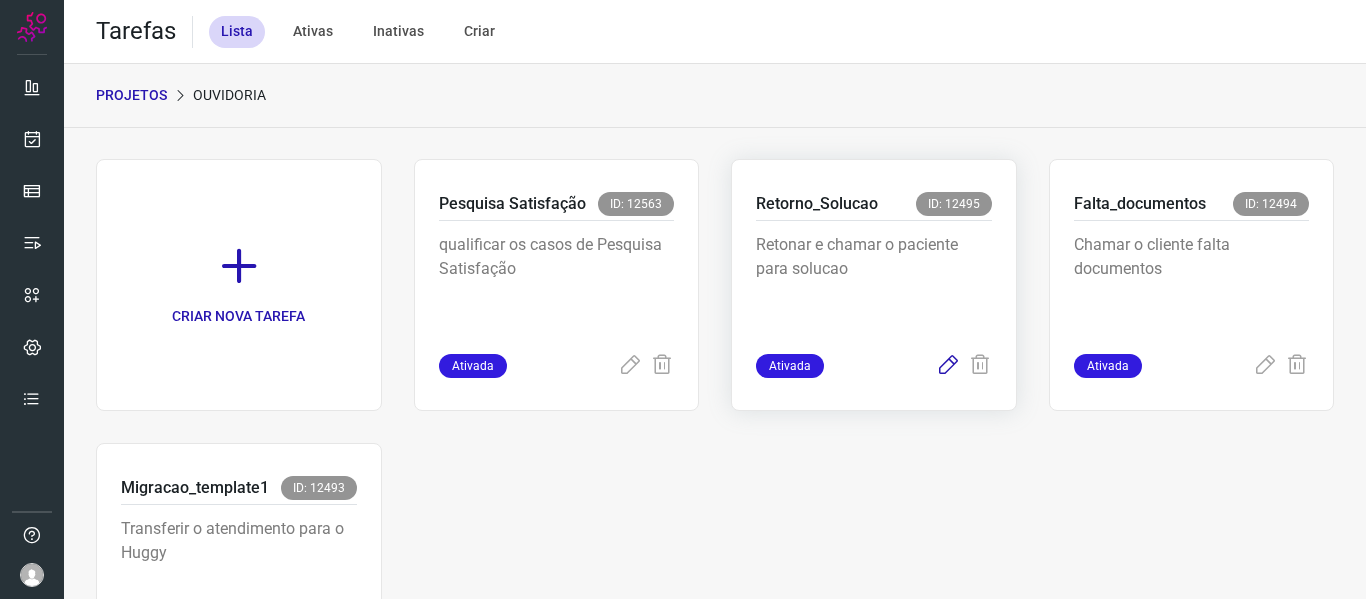 click at bounding box center (948, 366) 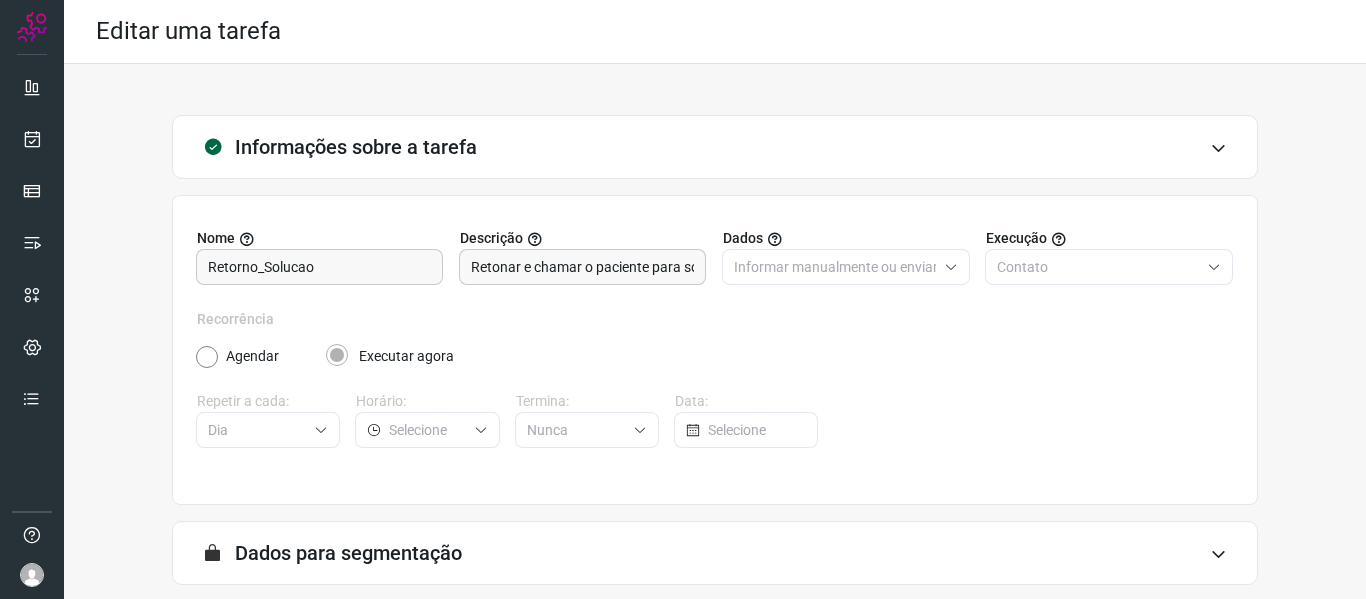scroll, scrollTop: 182, scrollLeft: 0, axis: vertical 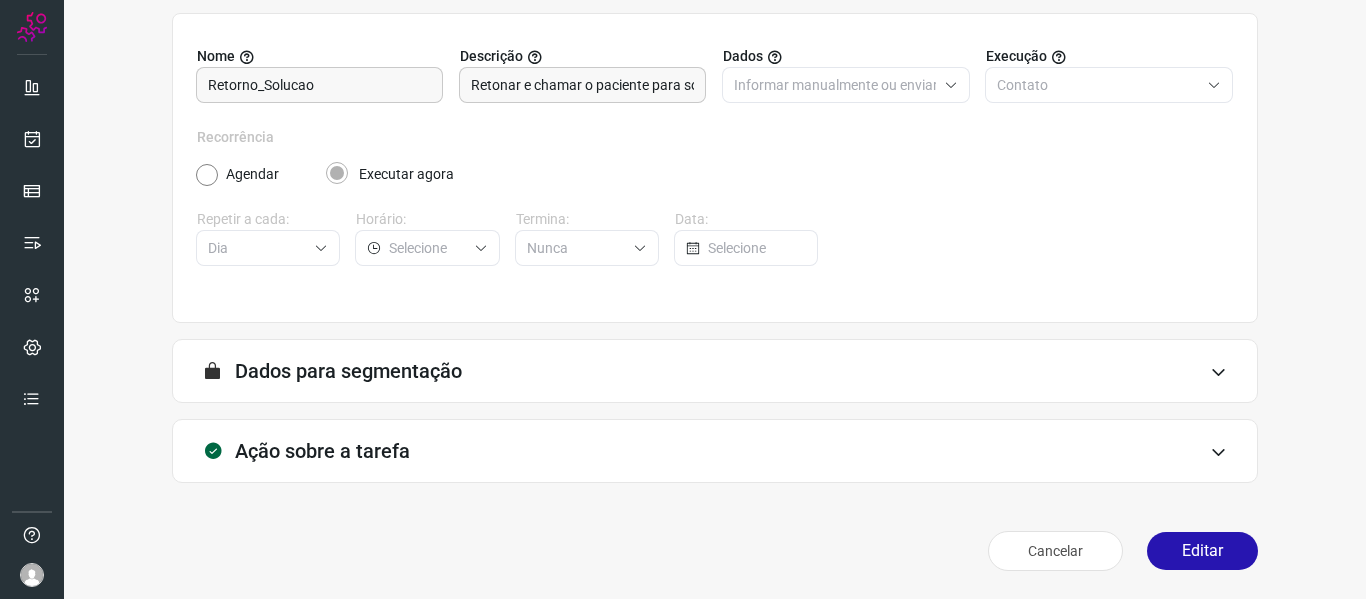 click on "Cancelar   Editar" at bounding box center (715, 551) 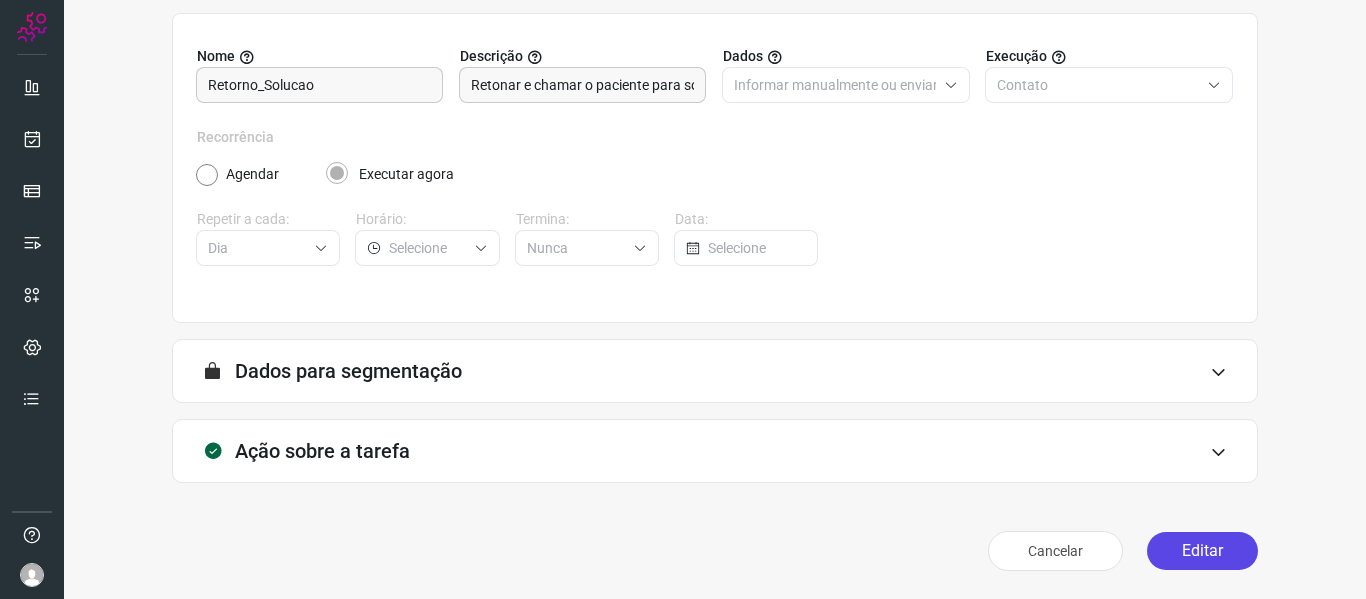 click on "Editar" at bounding box center (1202, 551) 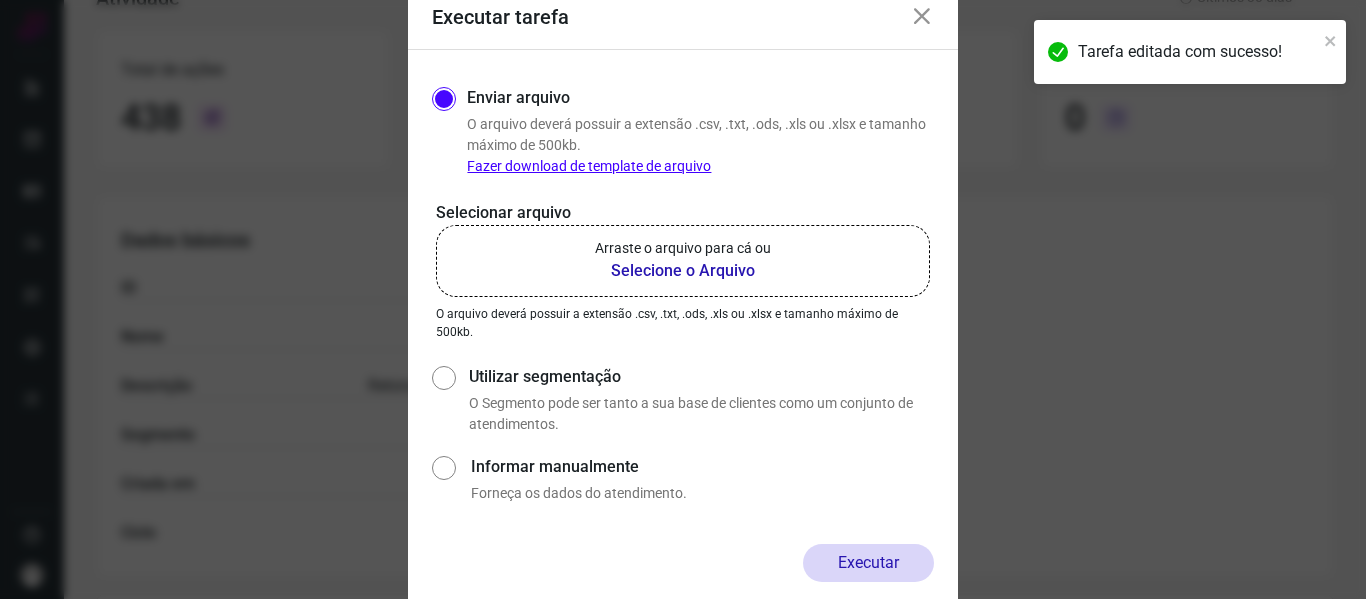 click on "Selecione o Arquivo" at bounding box center [683, 271] 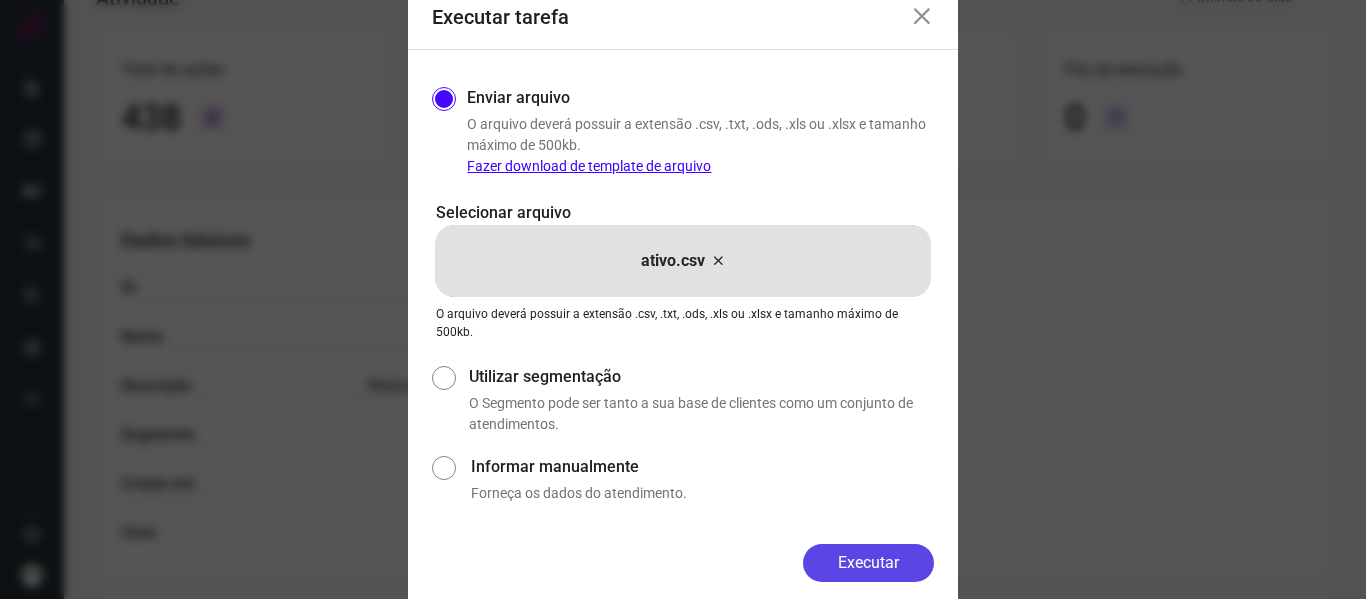 click on "Executar" at bounding box center [868, 563] 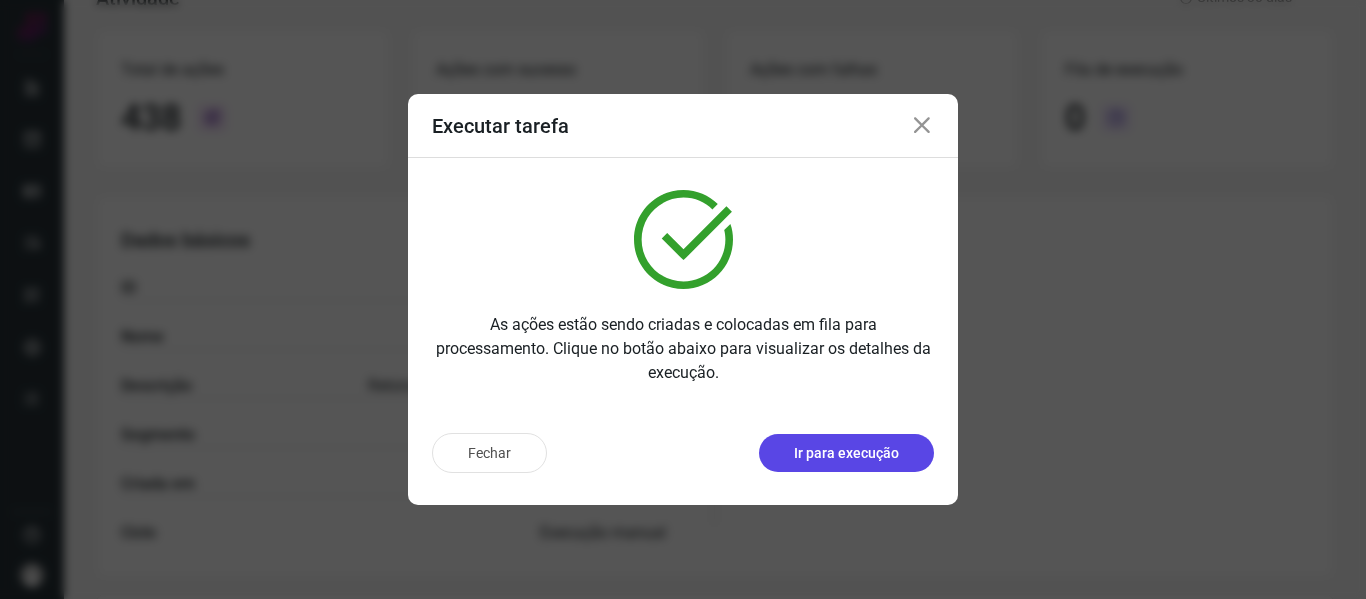 click on "Ir para execução" at bounding box center [846, 453] 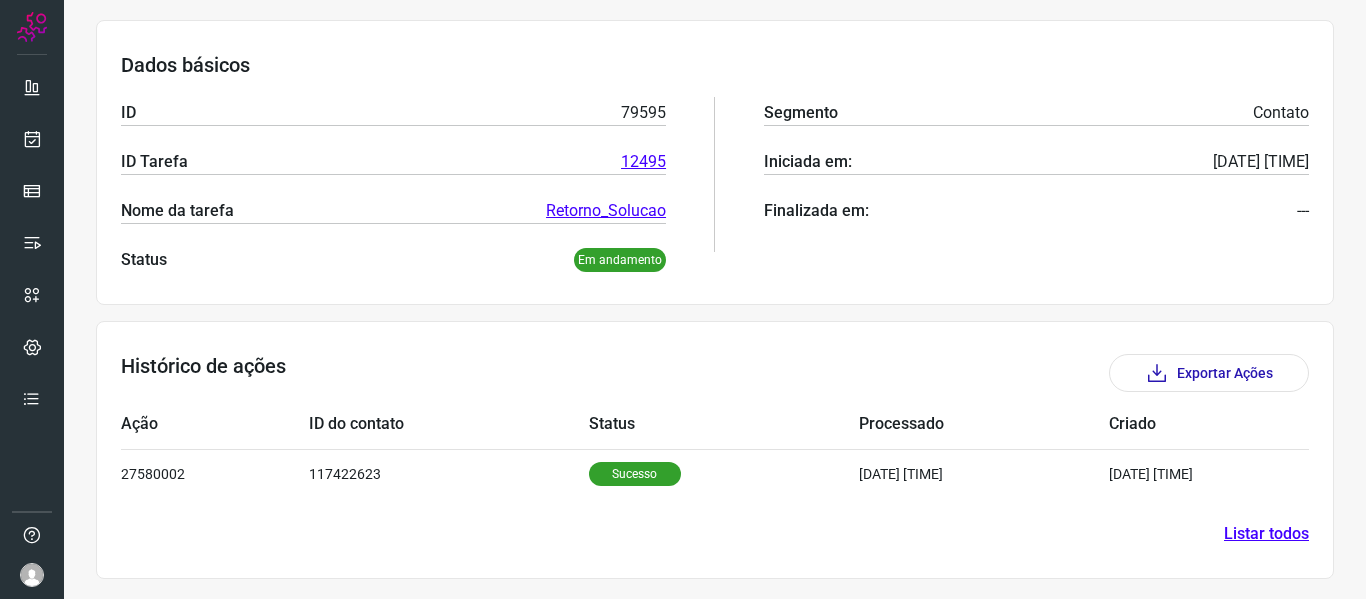 scroll, scrollTop: 0, scrollLeft: 0, axis: both 